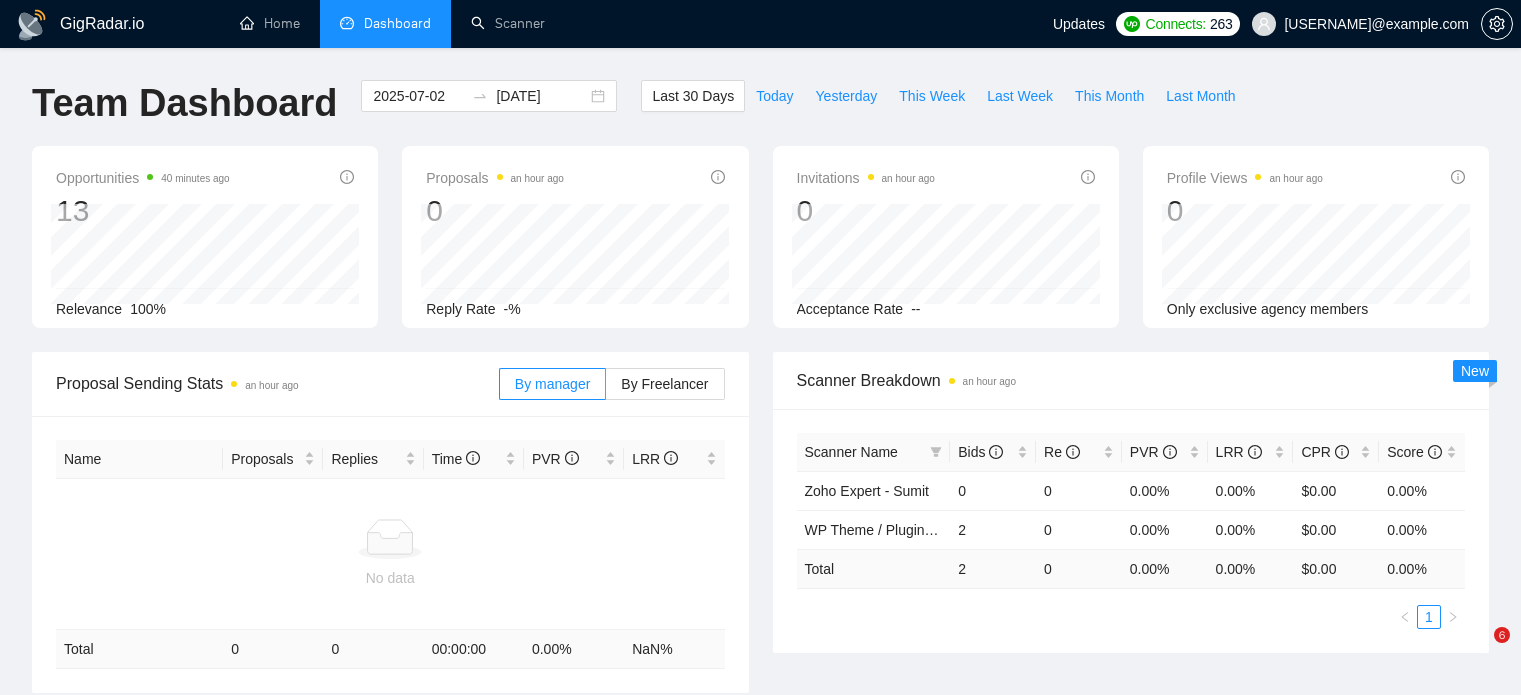 scroll, scrollTop: 0, scrollLeft: 0, axis: both 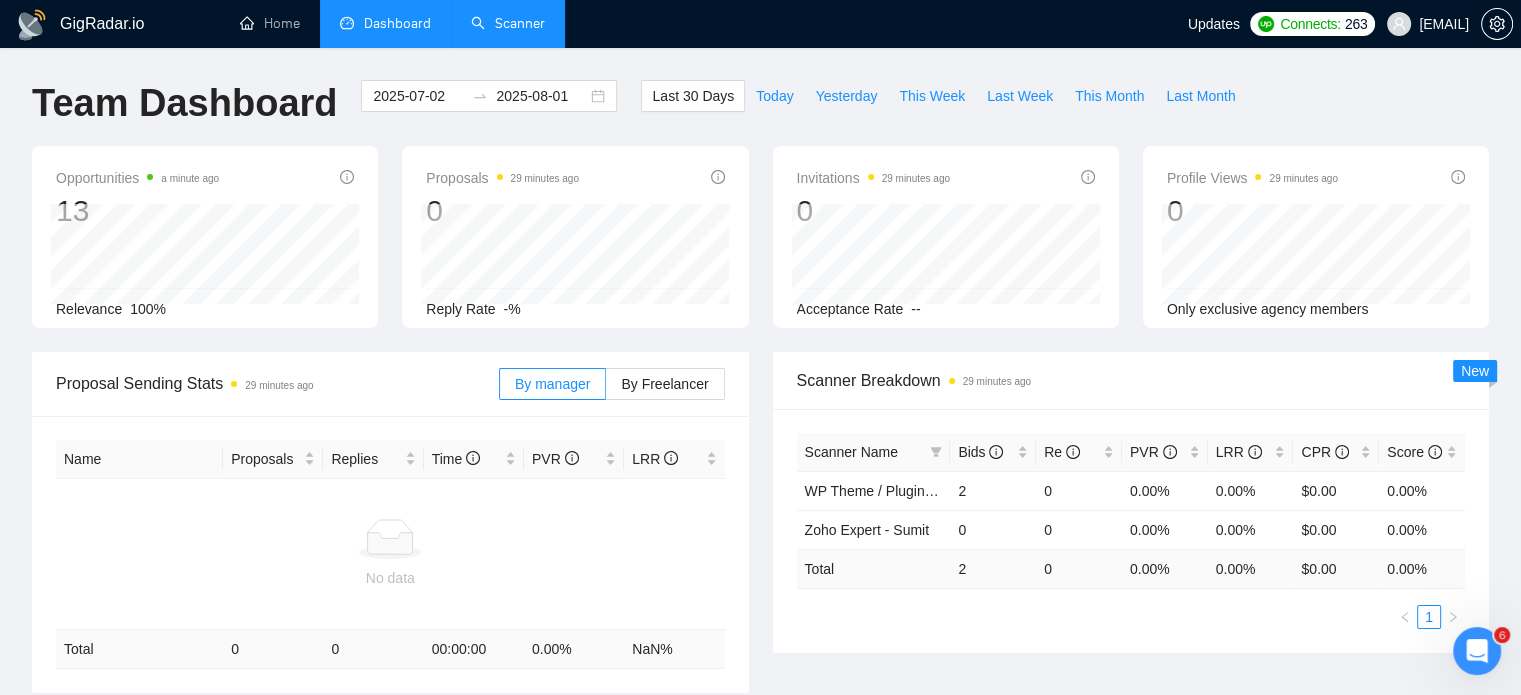 click on "Scanner" at bounding box center [508, 23] 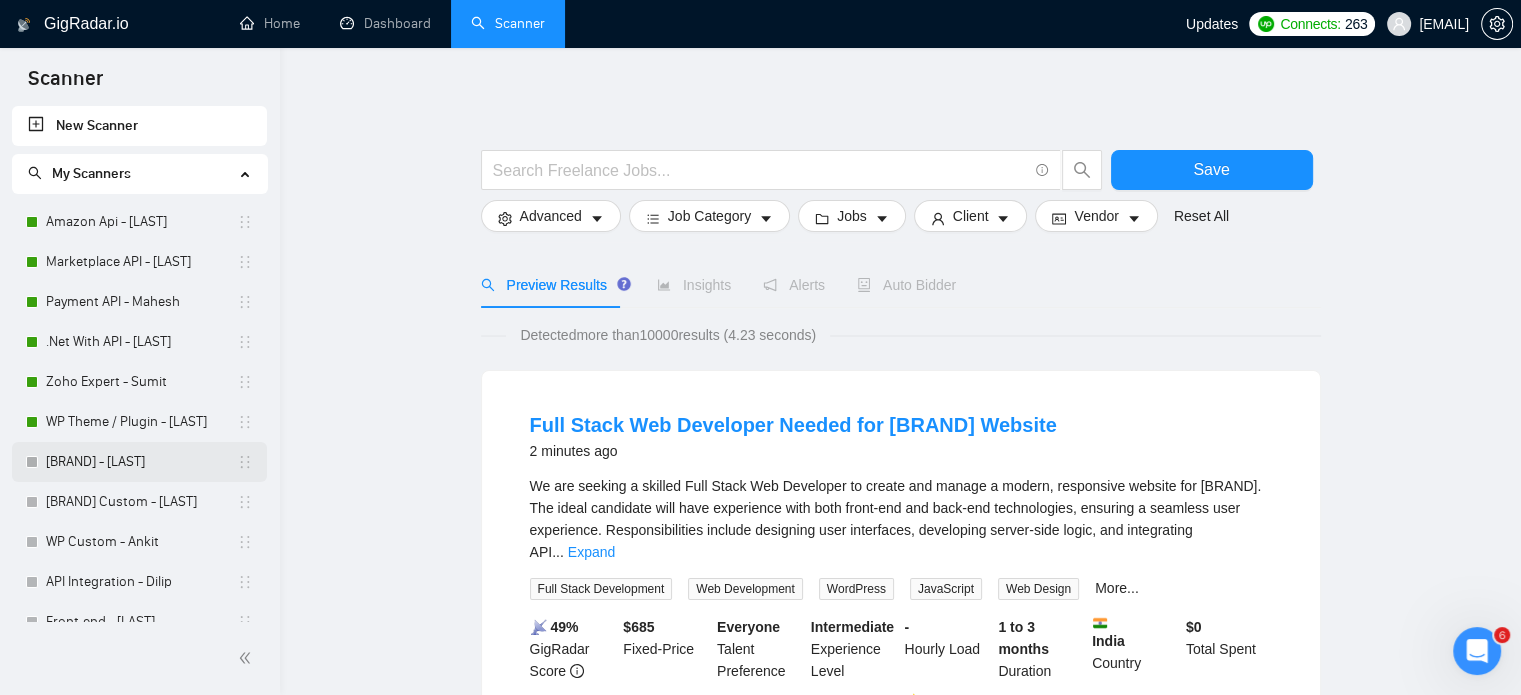 click on "[BRAND] - [LAST]" at bounding box center [141, 462] 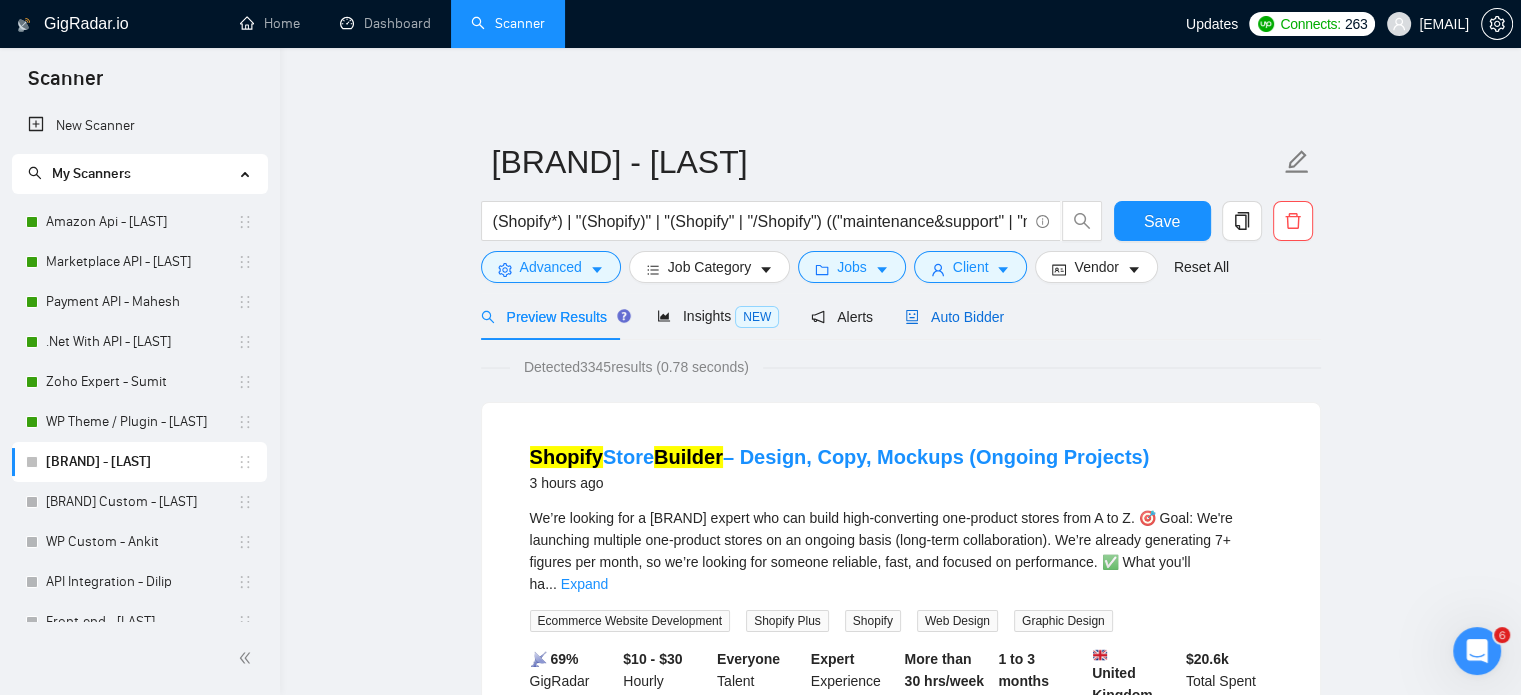 click on "Auto Bidder" at bounding box center (954, 317) 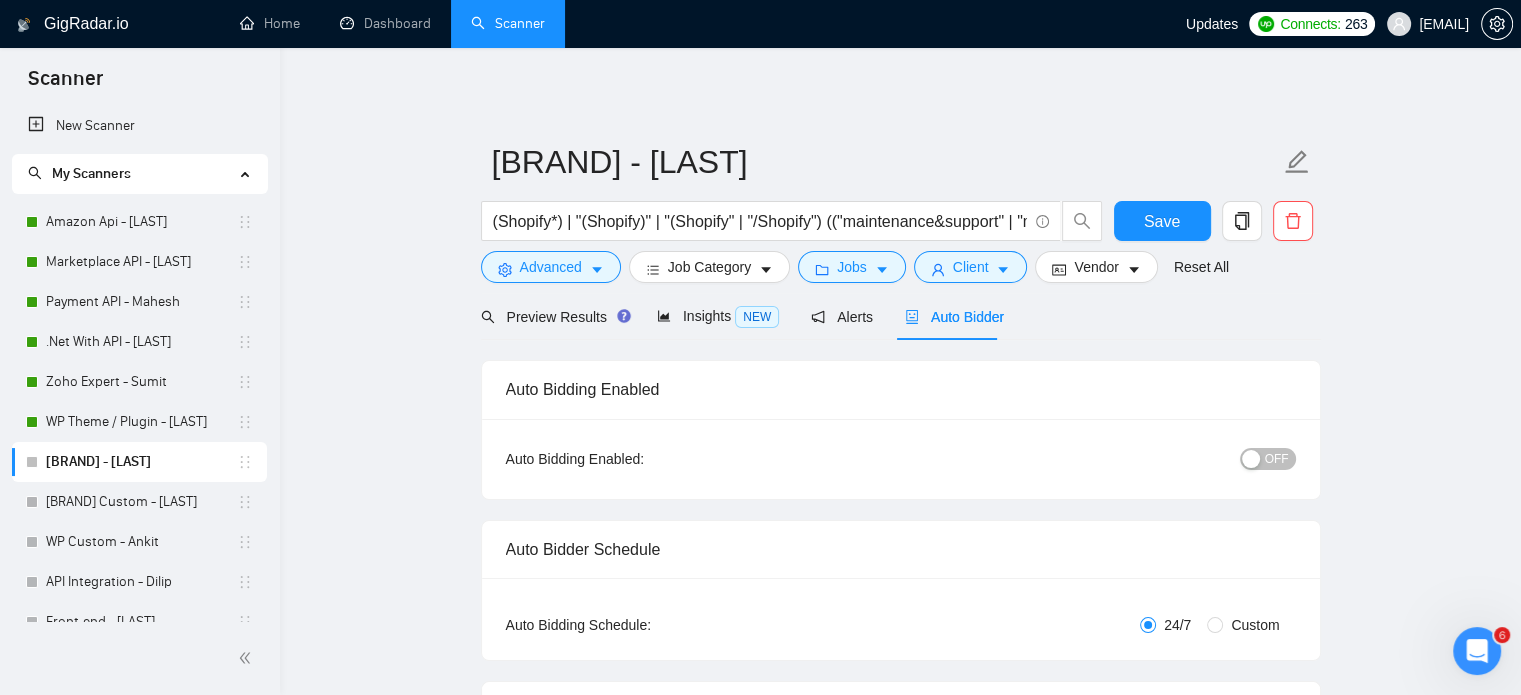 type 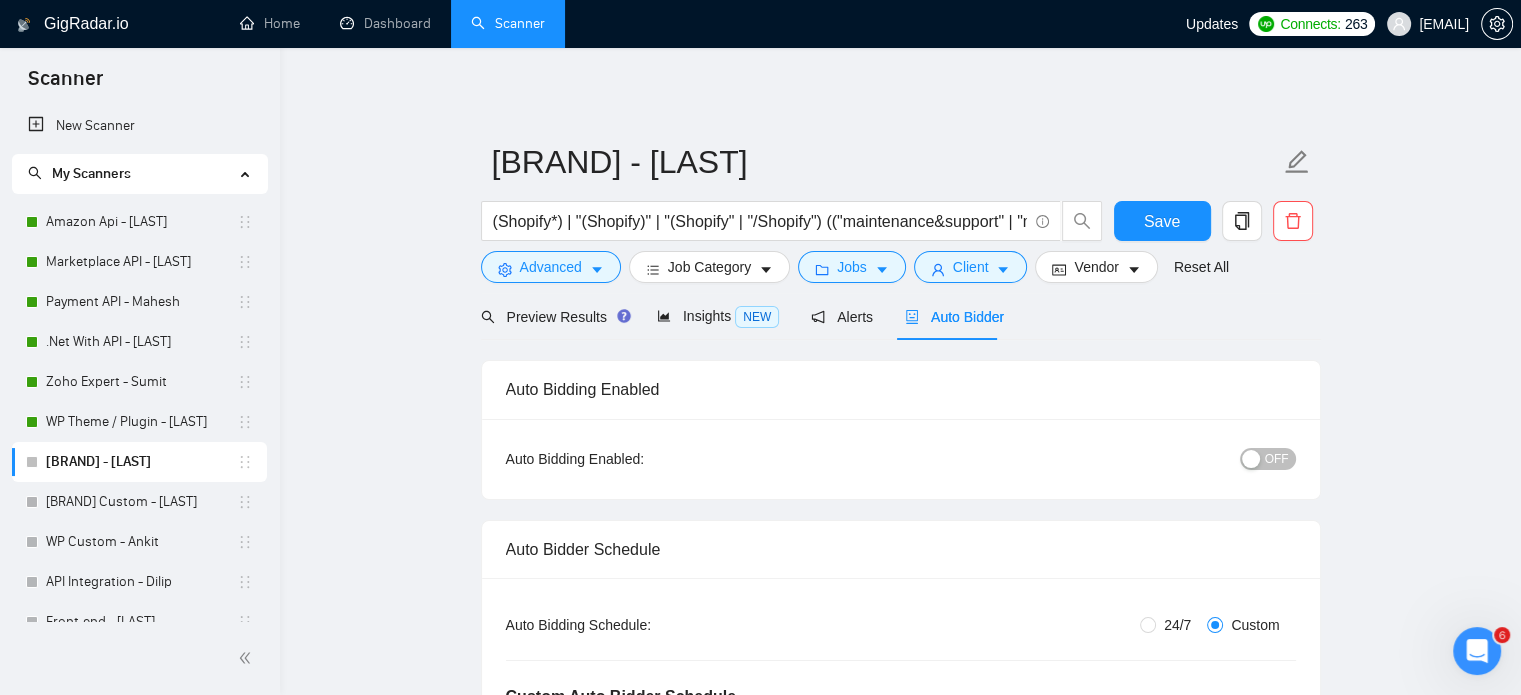 type 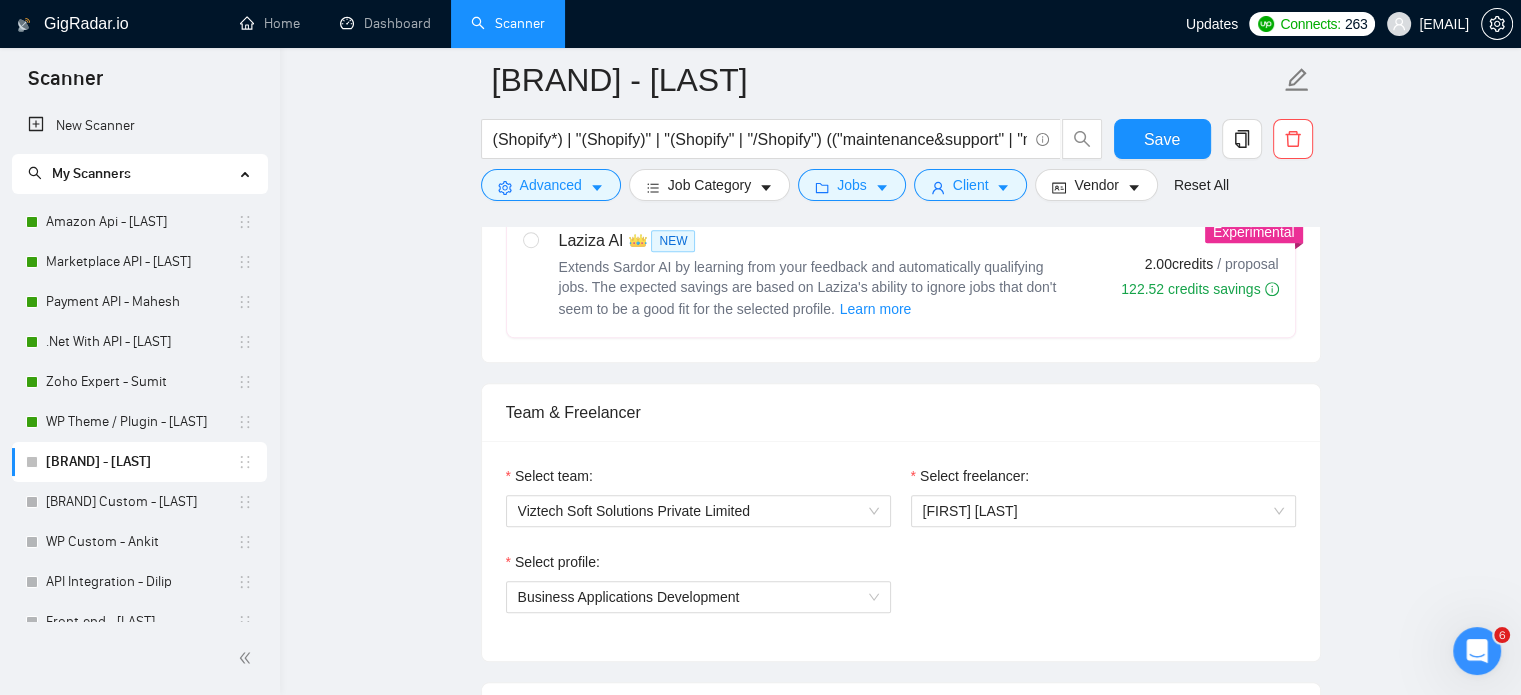 scroll, scrollTop: 1600, scrollLeft: 0, axis: vertical 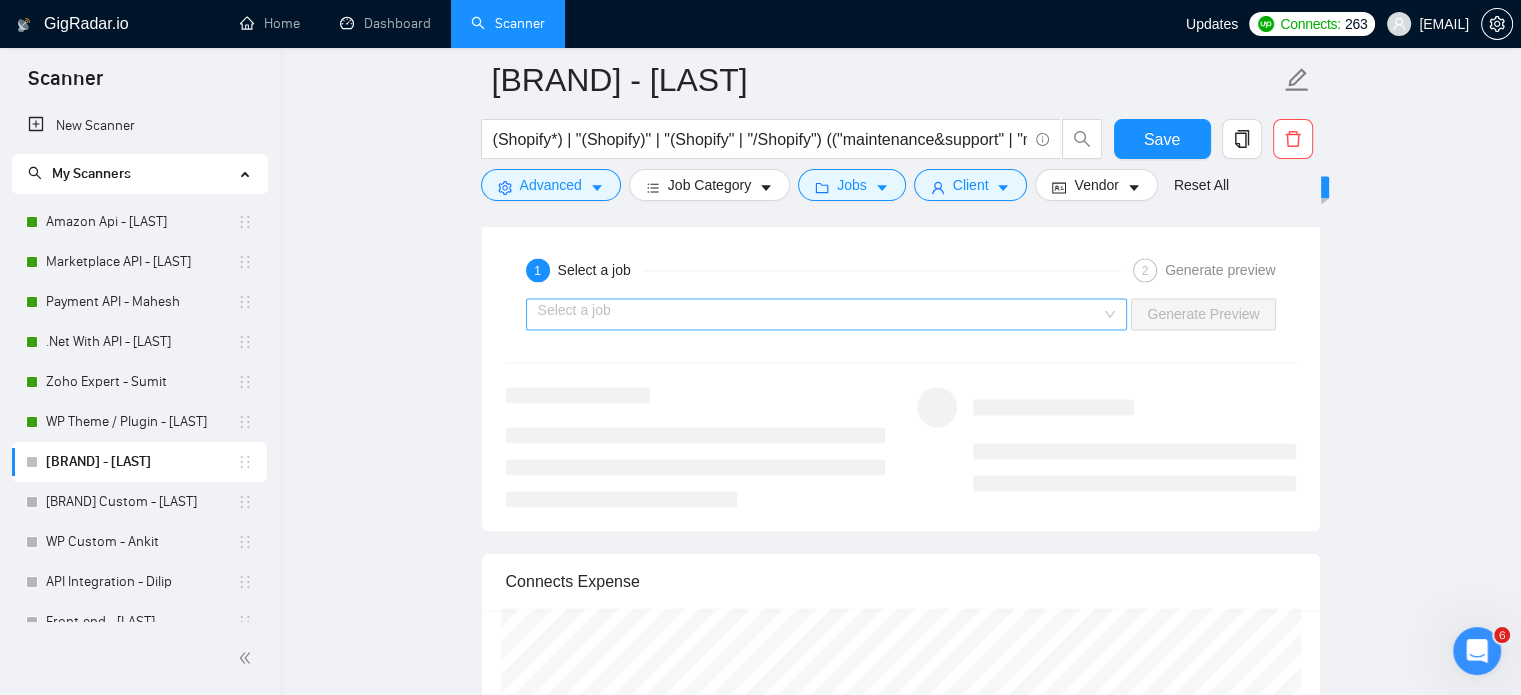 click on "Select a job" at bounding box center [827, 314] 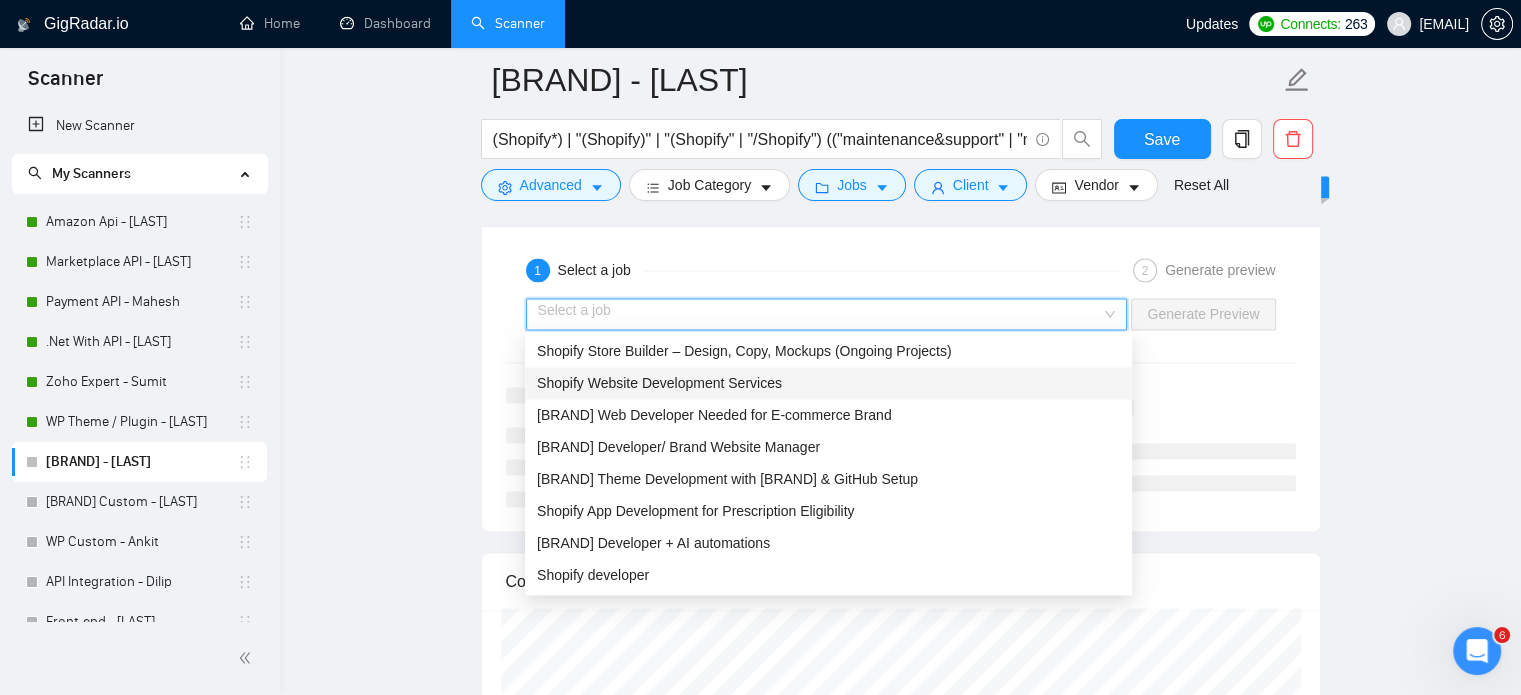 click on "Shopify Website Development Services" at bounding box center (659, 383) 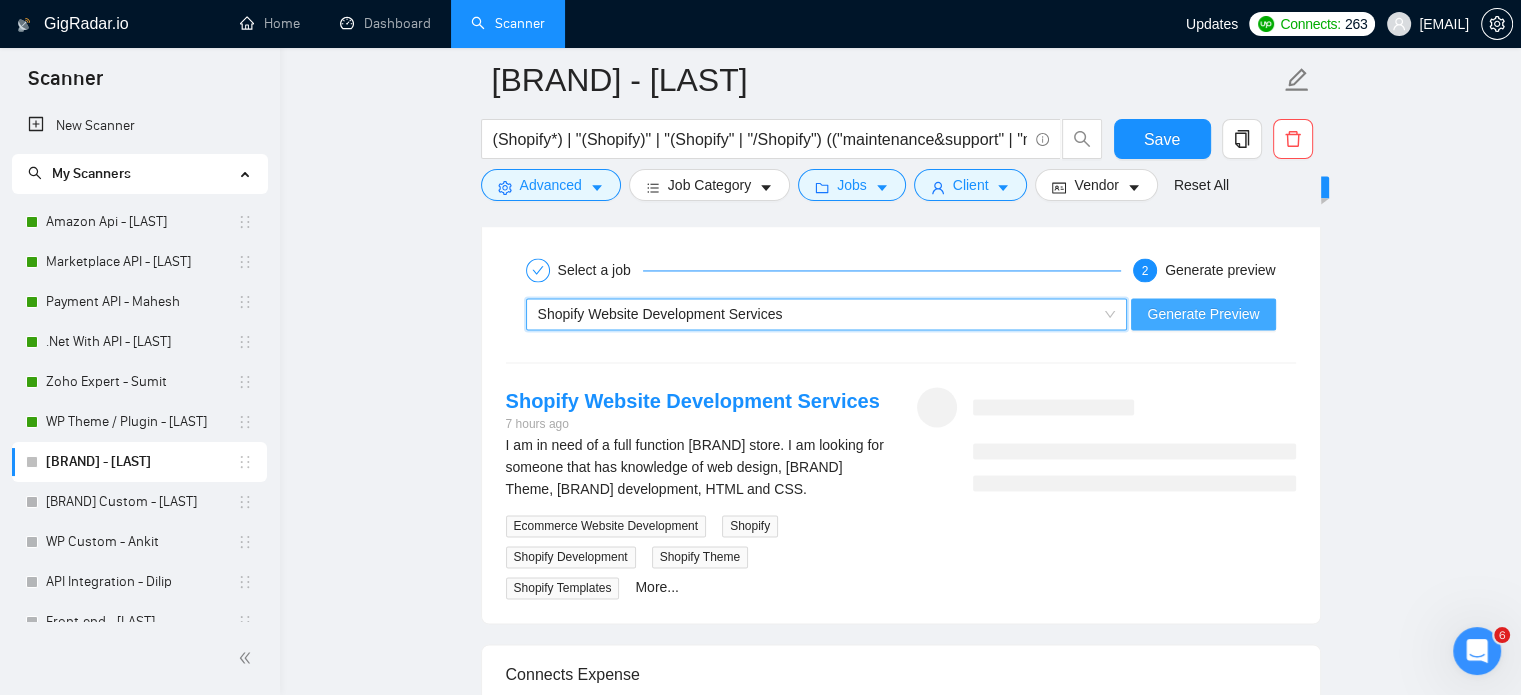 click on "Generate Preview" at bounding box center [1203, 314] 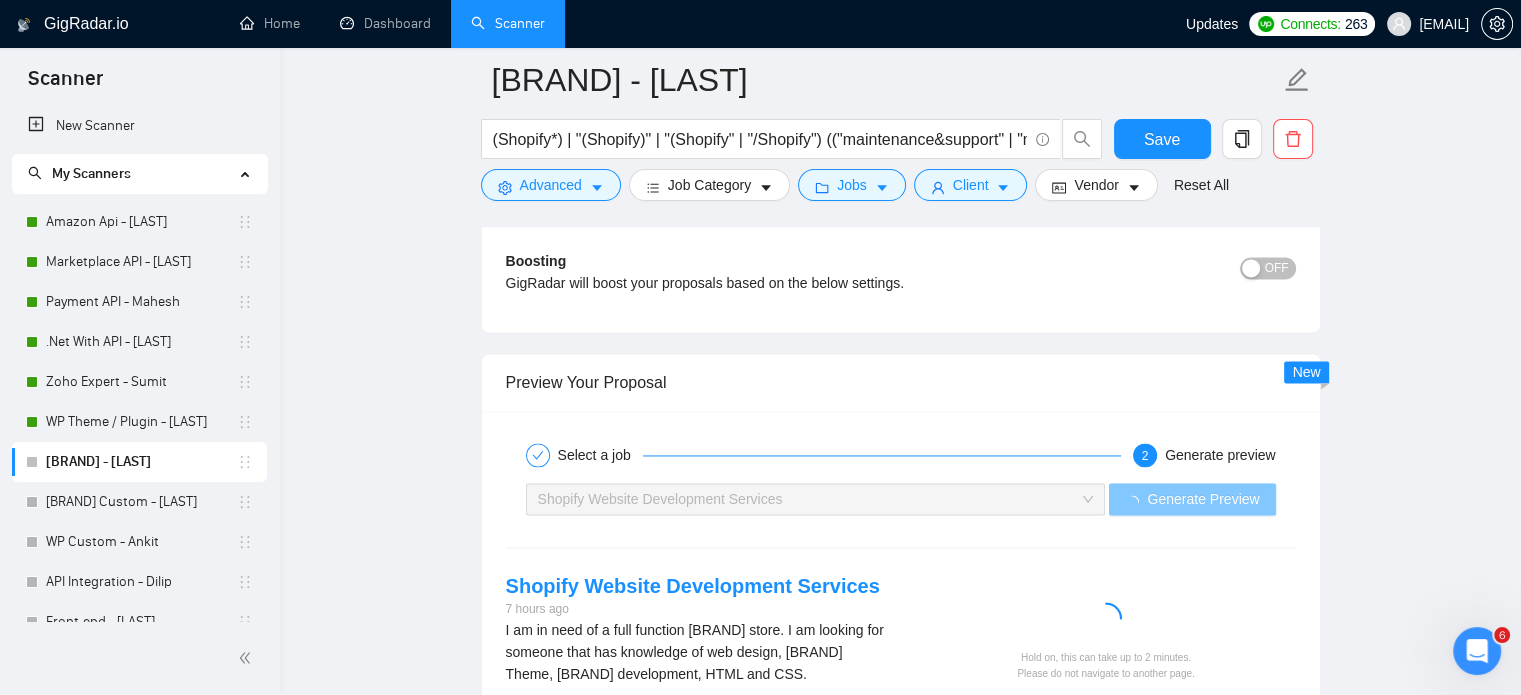 scroll, scrollTop: 3200, scrollLeft: 0, axis: vertical 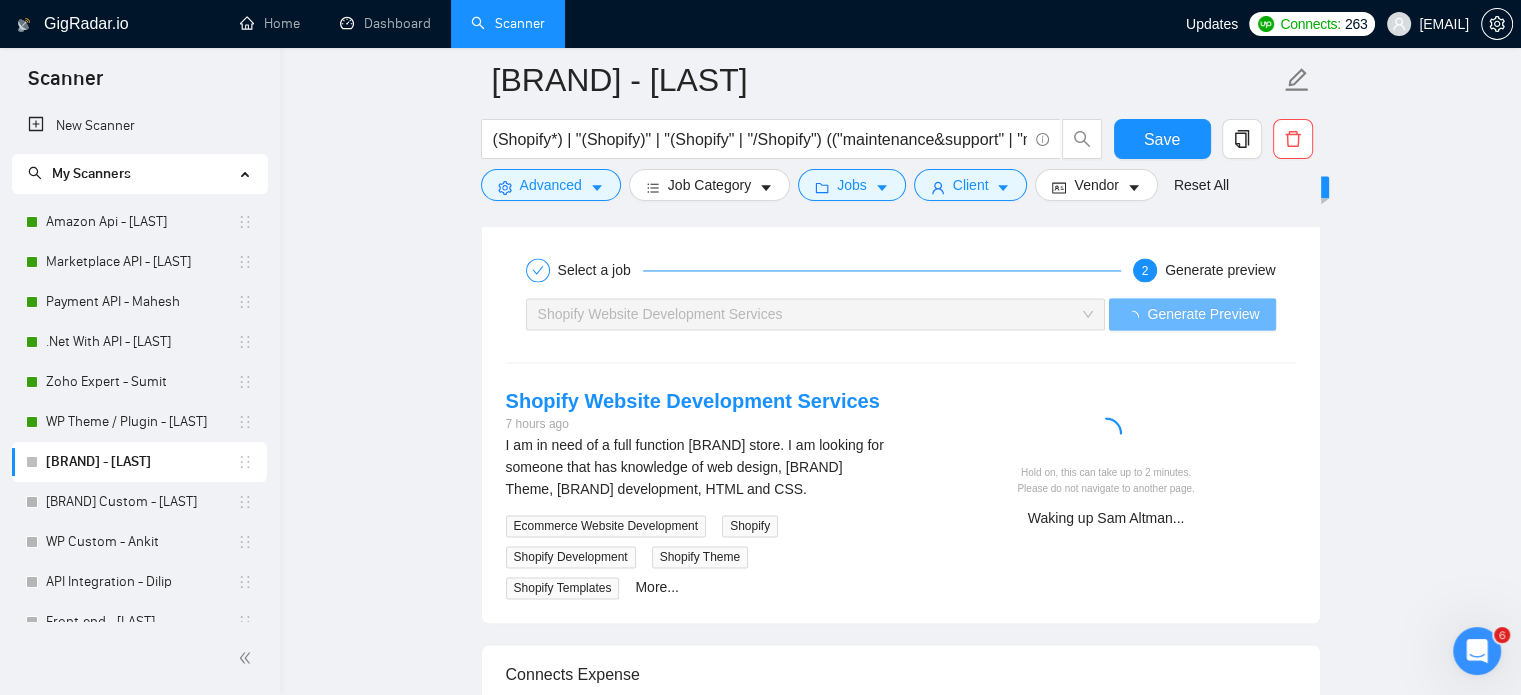 click on "Connects Expense" at bounding box center [901, 673] 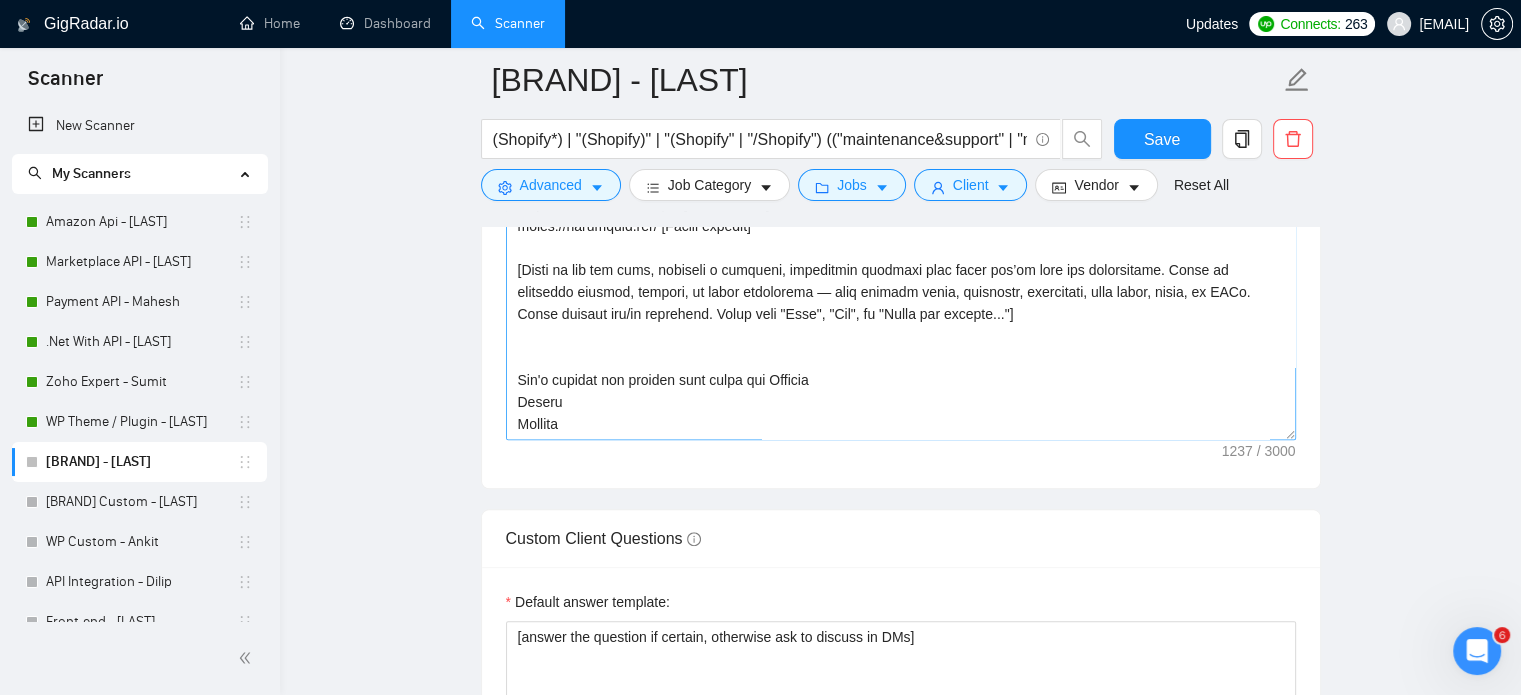 scroll, scrollTop: 1900, scrollLeft: 0, axis: vertical 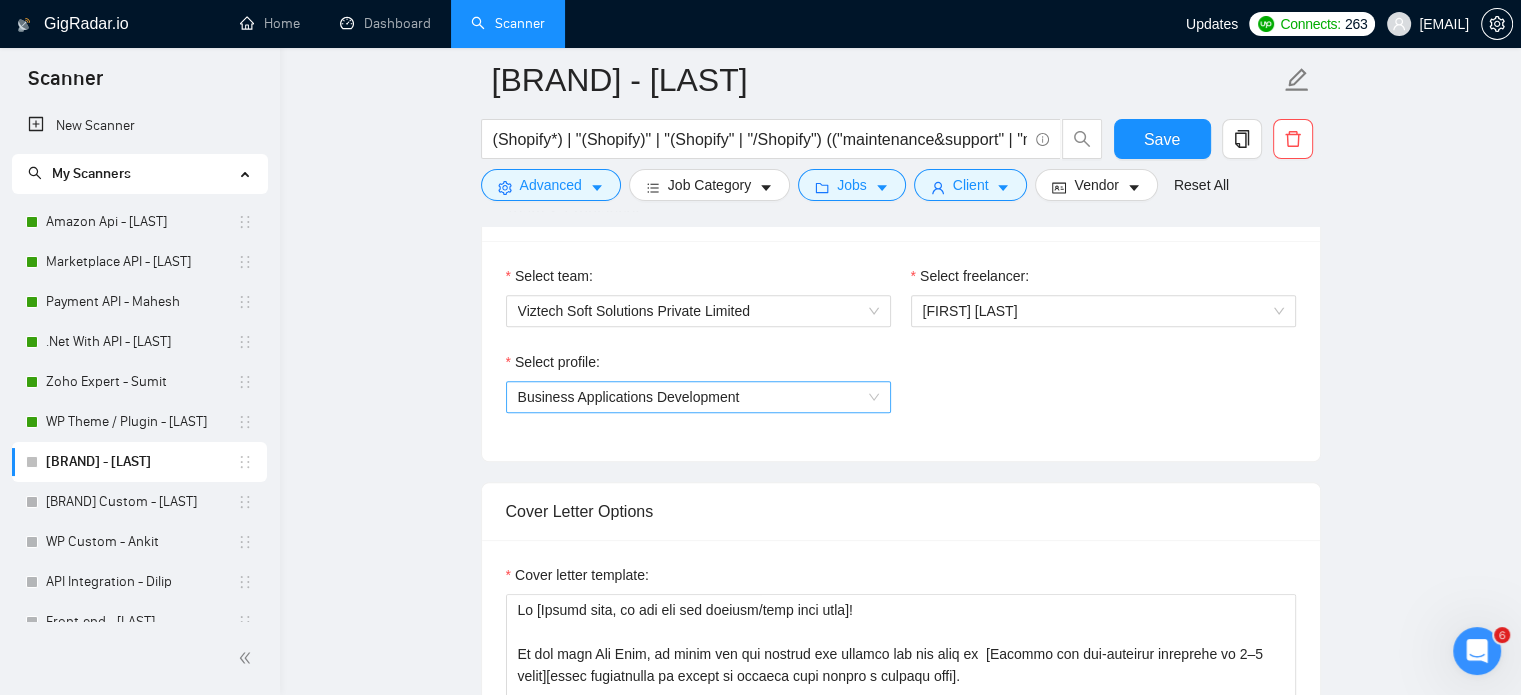 click on "Business Applications Development" at bounding box center [698, 397] 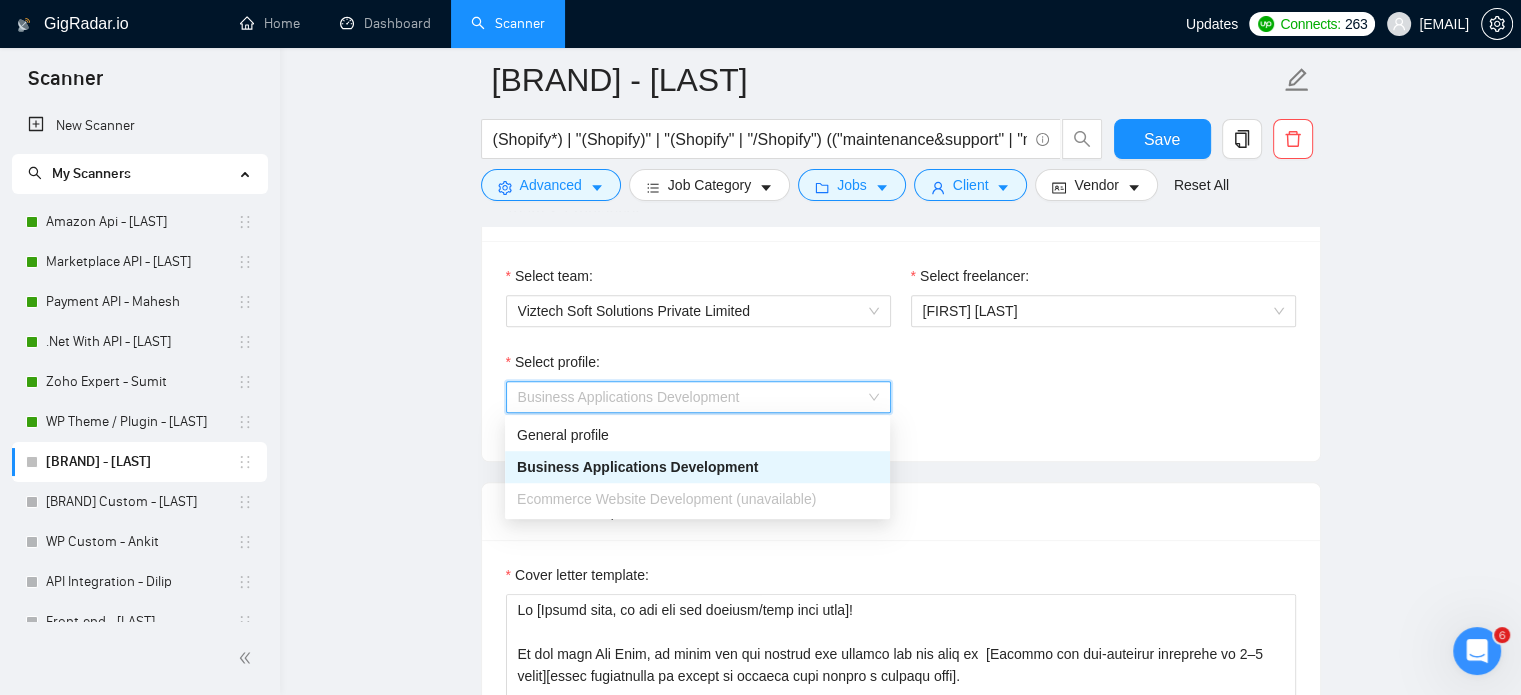 click on "Business Applications Development" at bounding box center [698, 397] 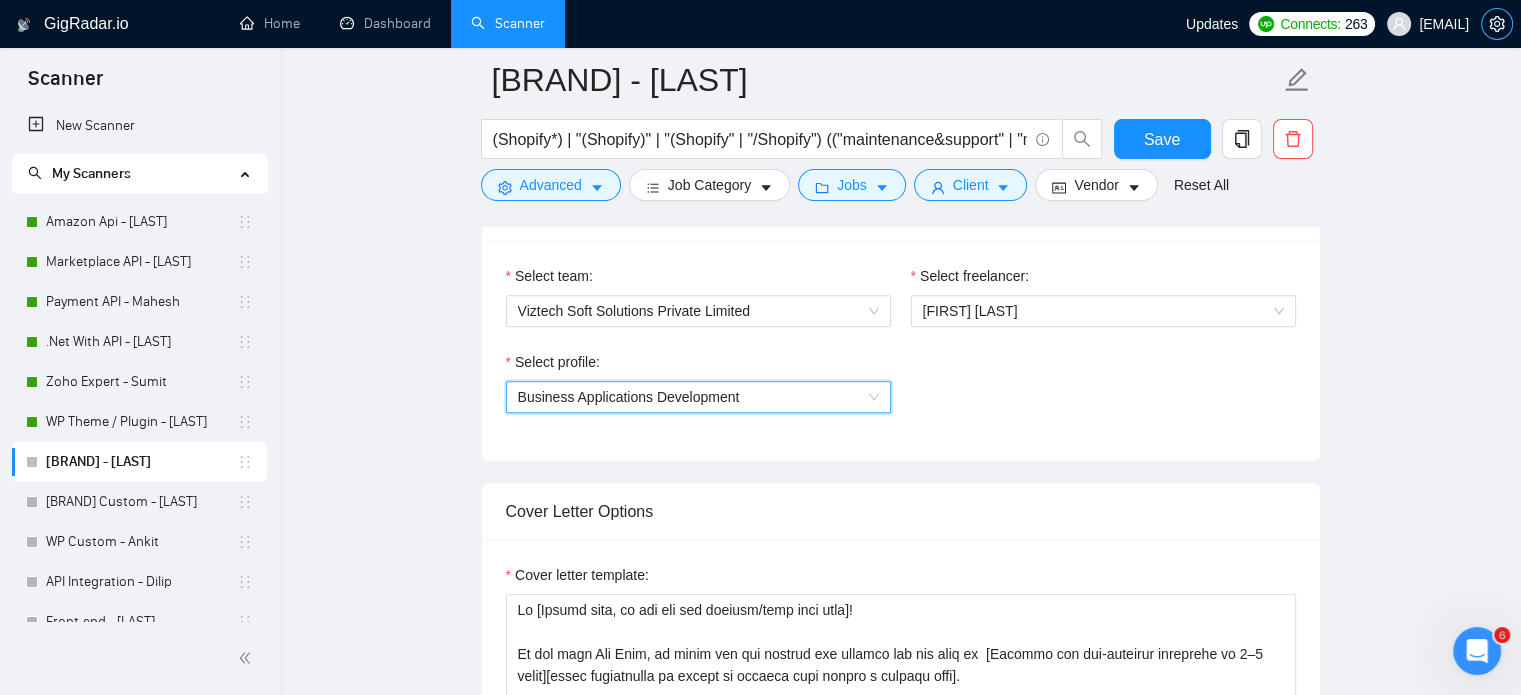click at bounding box center [1497, 24] 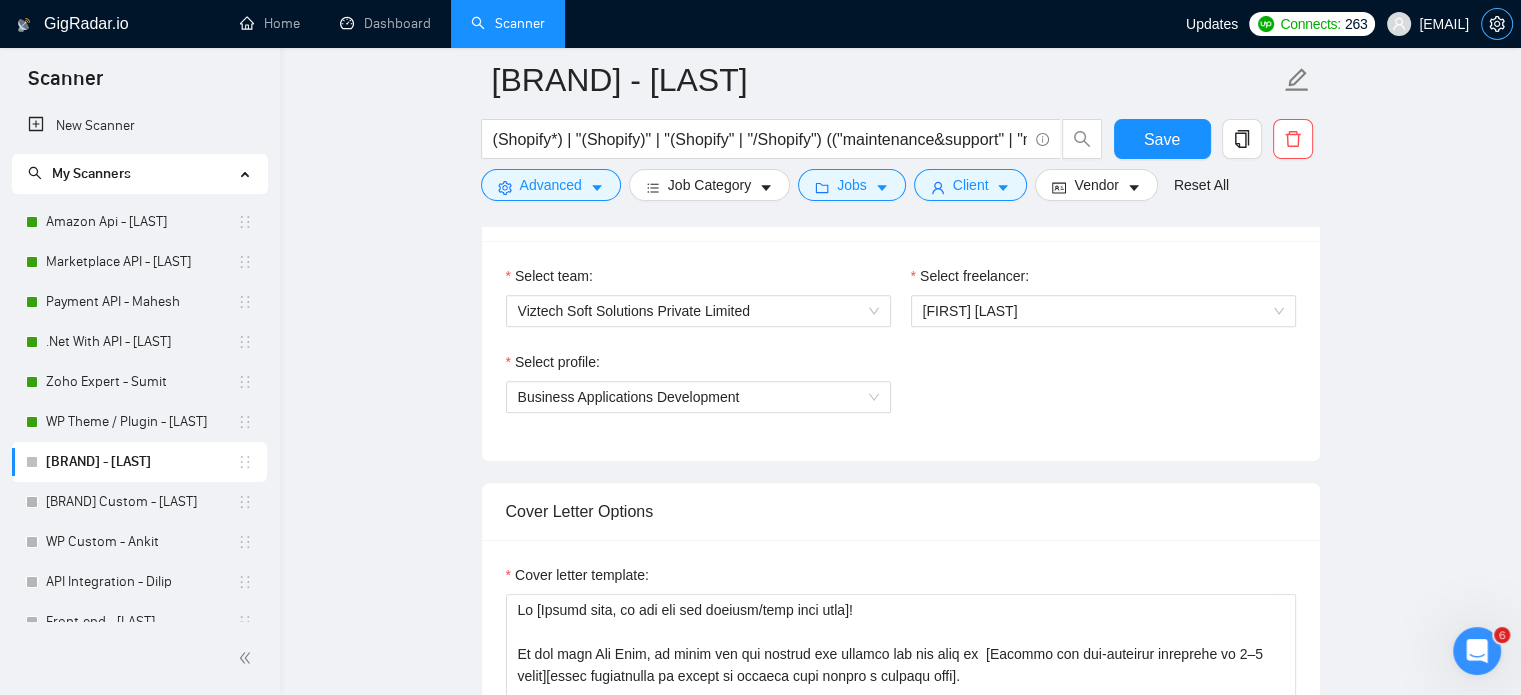 scroll, scrollTop: 0, scrollLeft: 0, axis: both 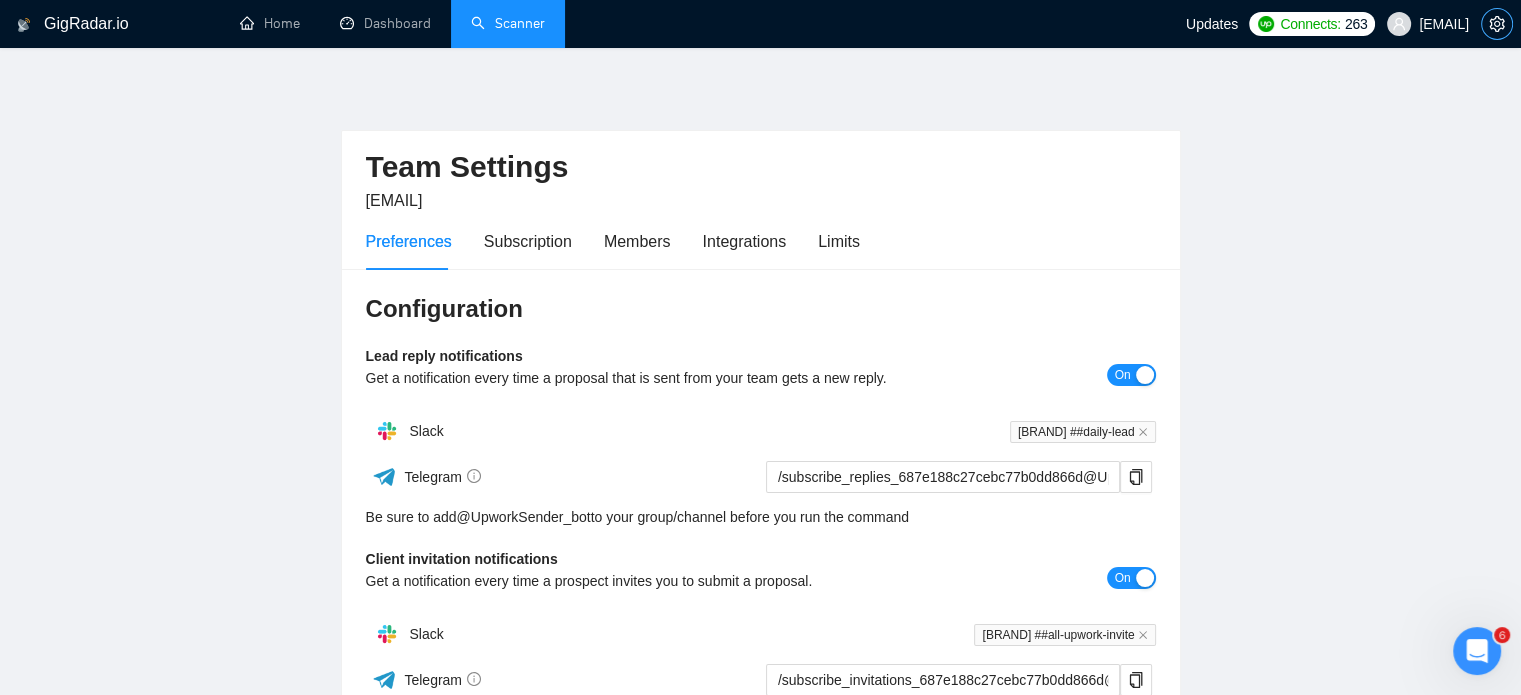 click 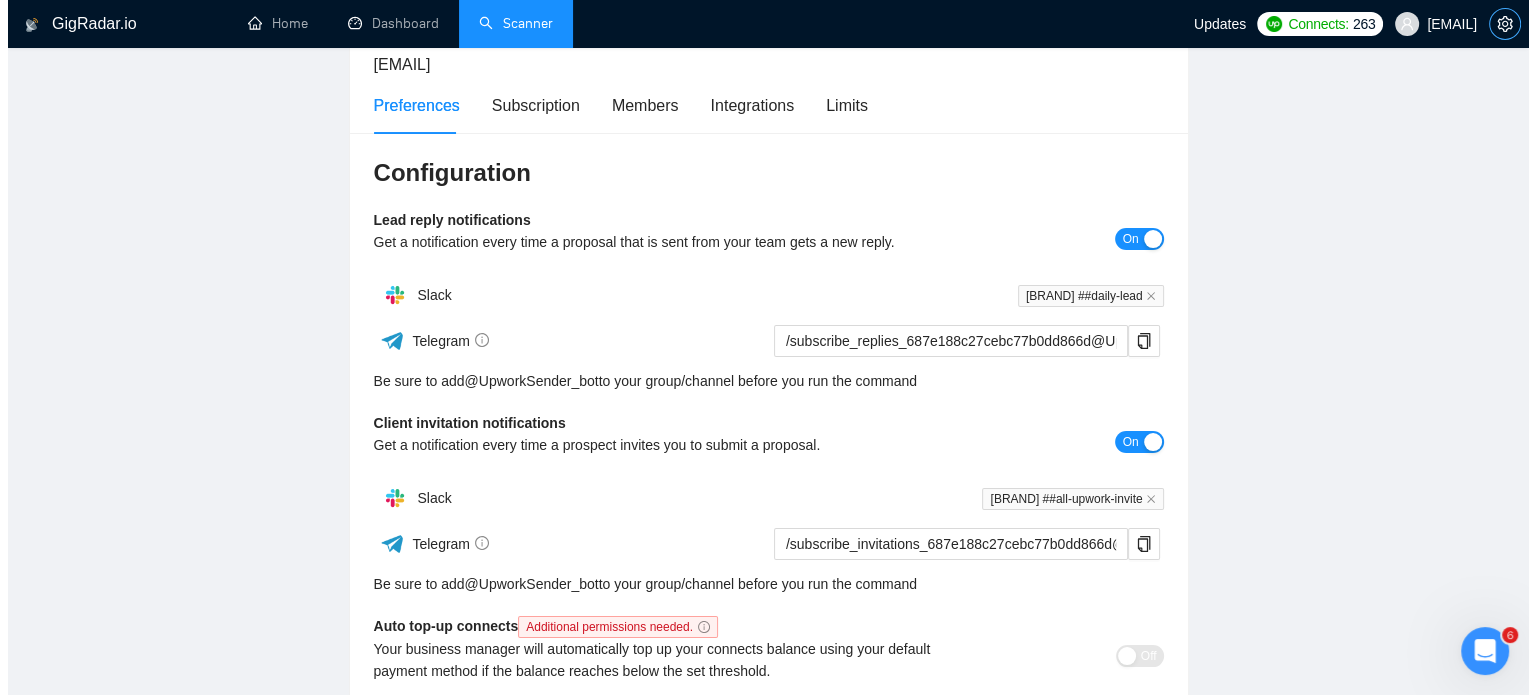 scroll, scrollTop: 0, scrollLeft: 0, axis: both 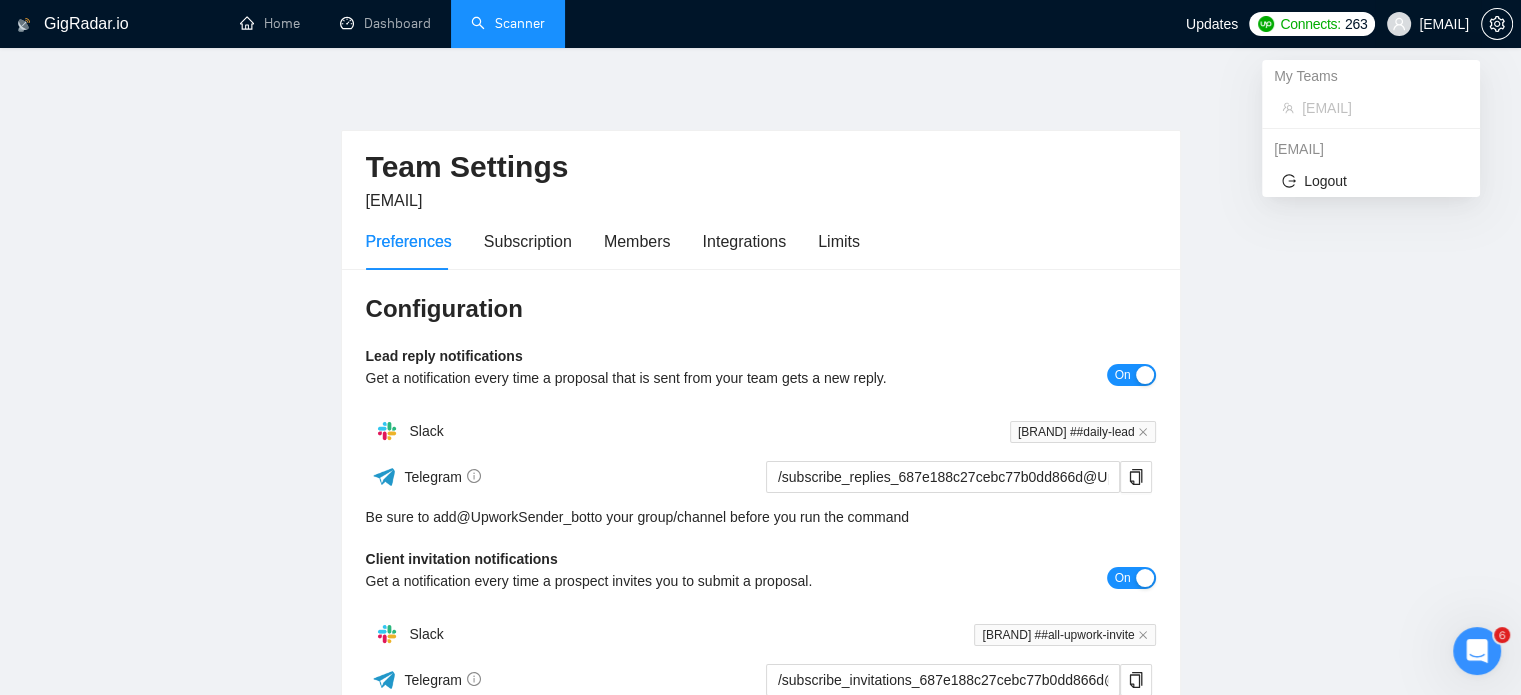 click on "[EMAIL]" at bounding box center (1444, 24) 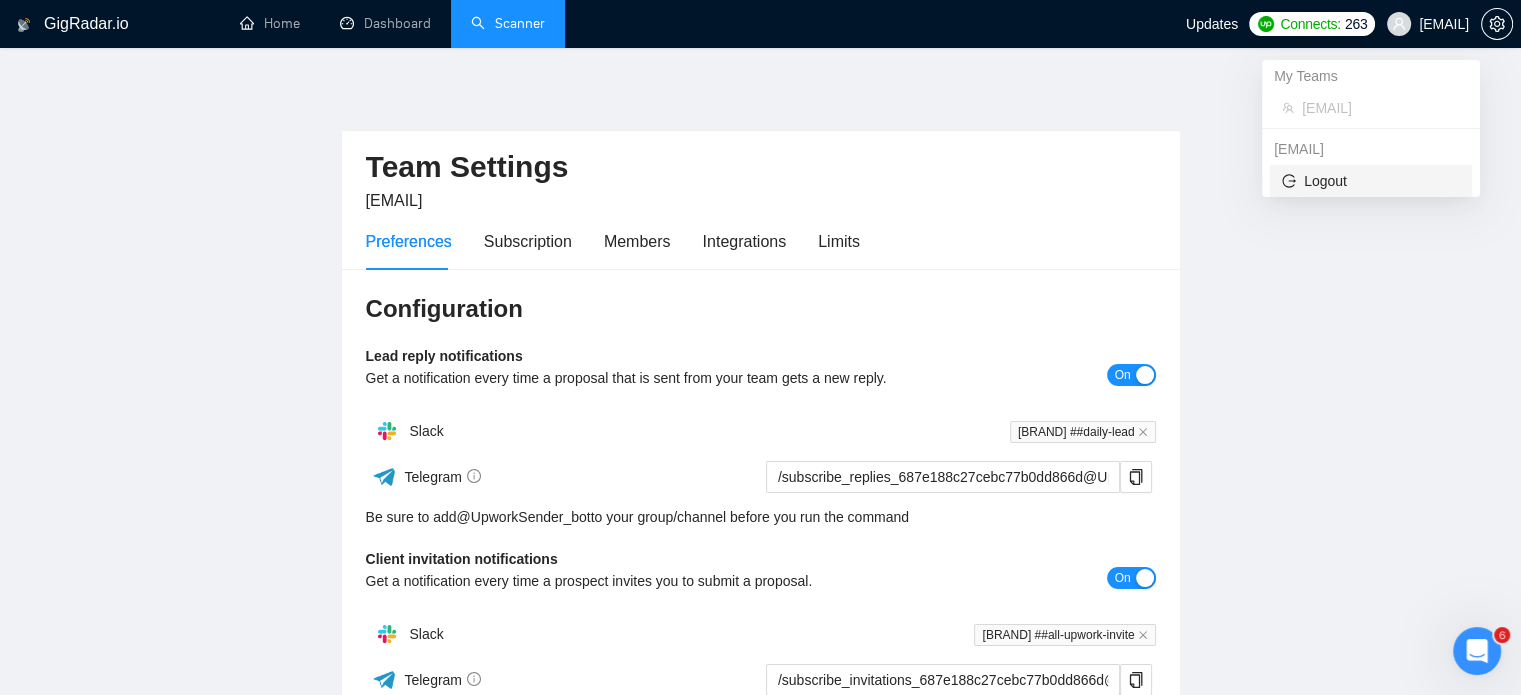 click on "Logout" at bounding box center (1371, 181) 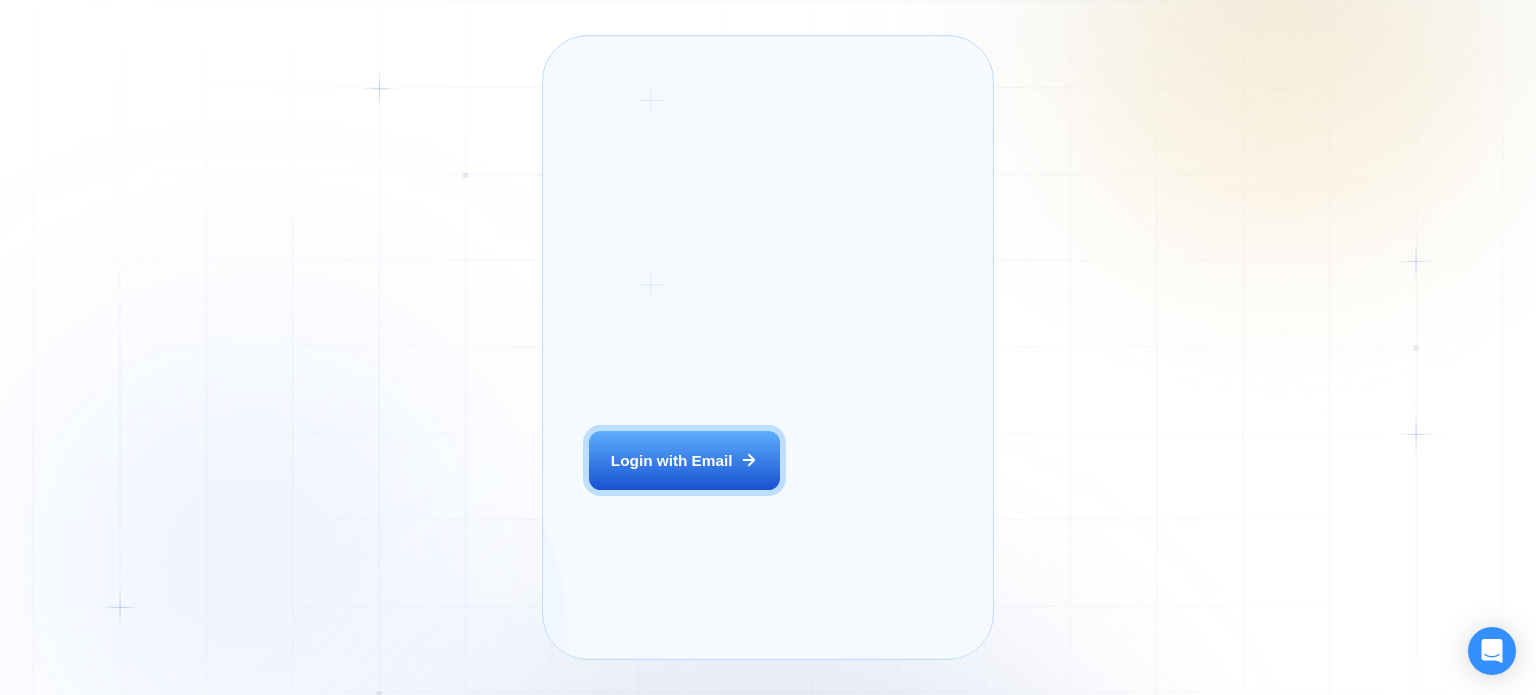 scroll, scrollTop: 0, scrollLeft: 0, axis: both 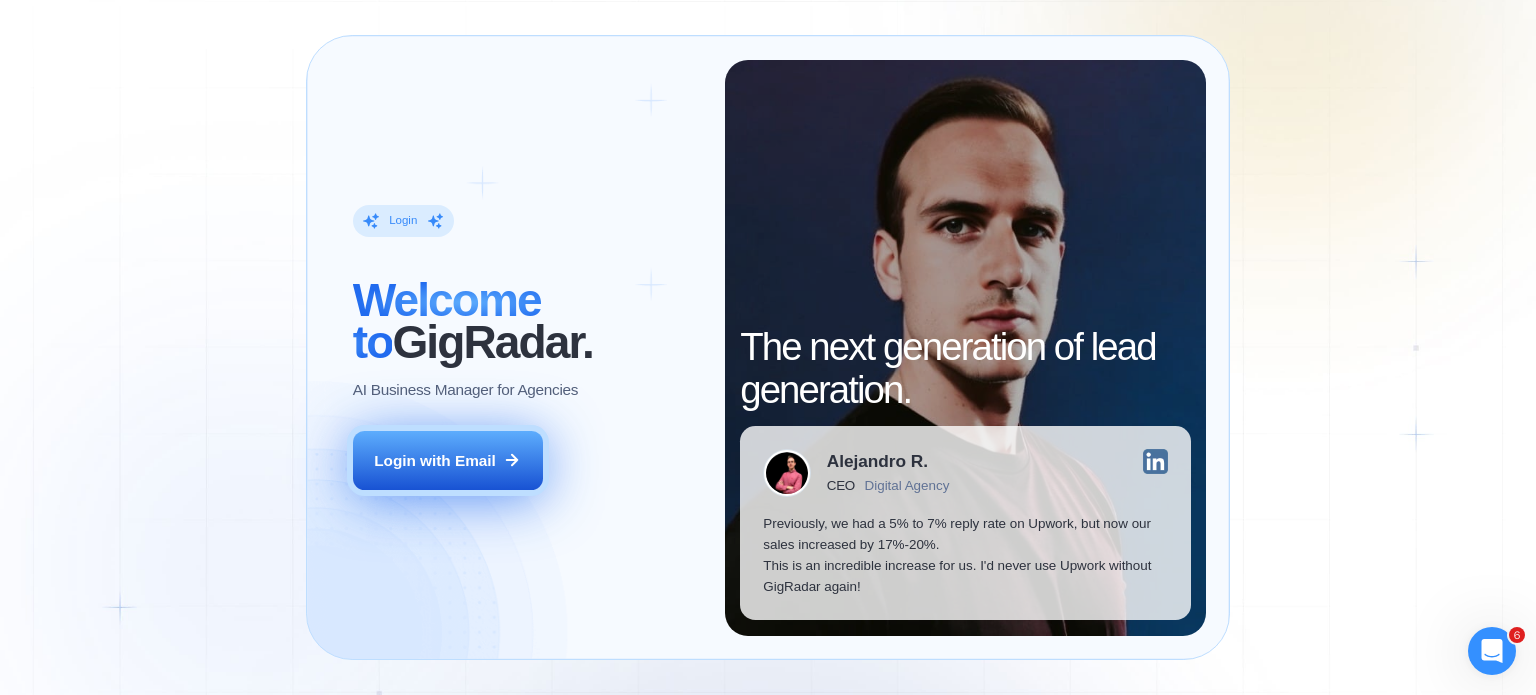 click on "Login with Email" at bounding box center (435, 460) 